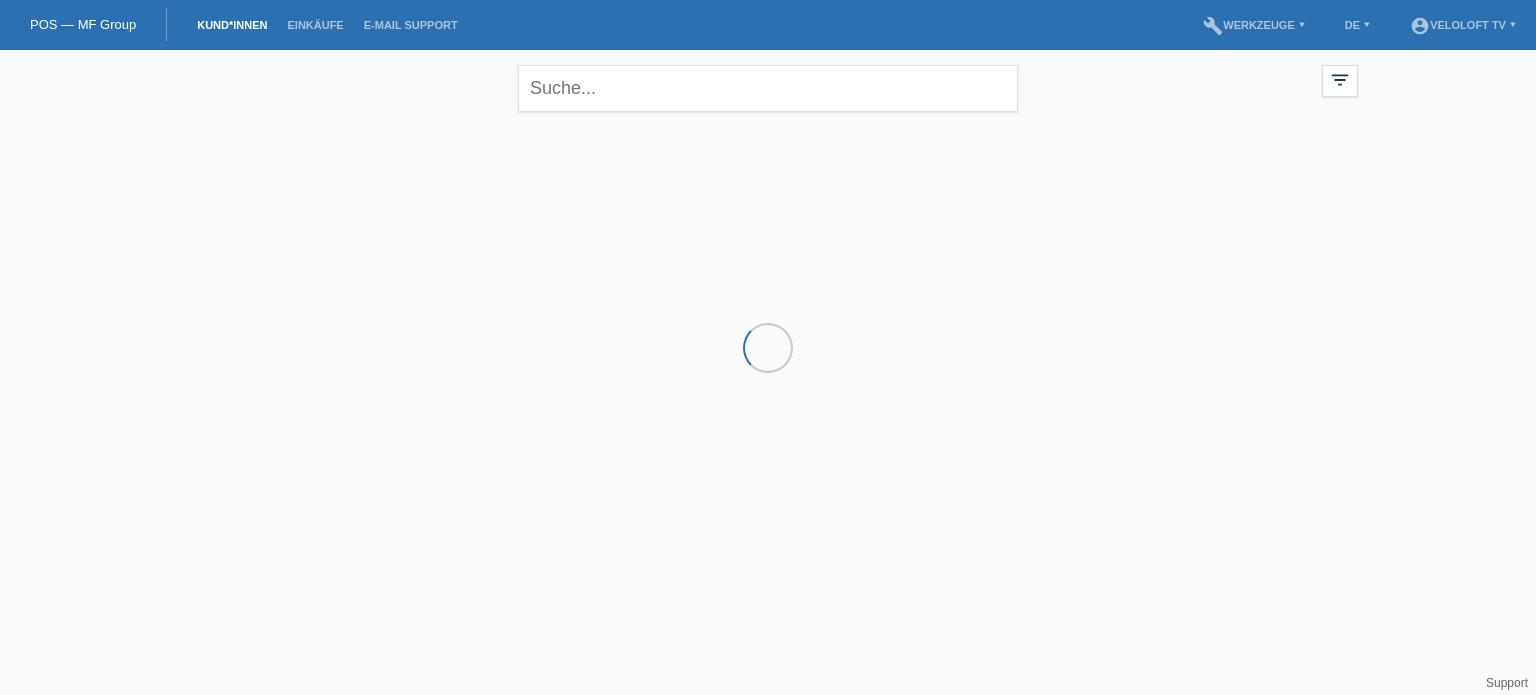 scroll, scrollTop: 0, scrollLeft: 0, axis: both 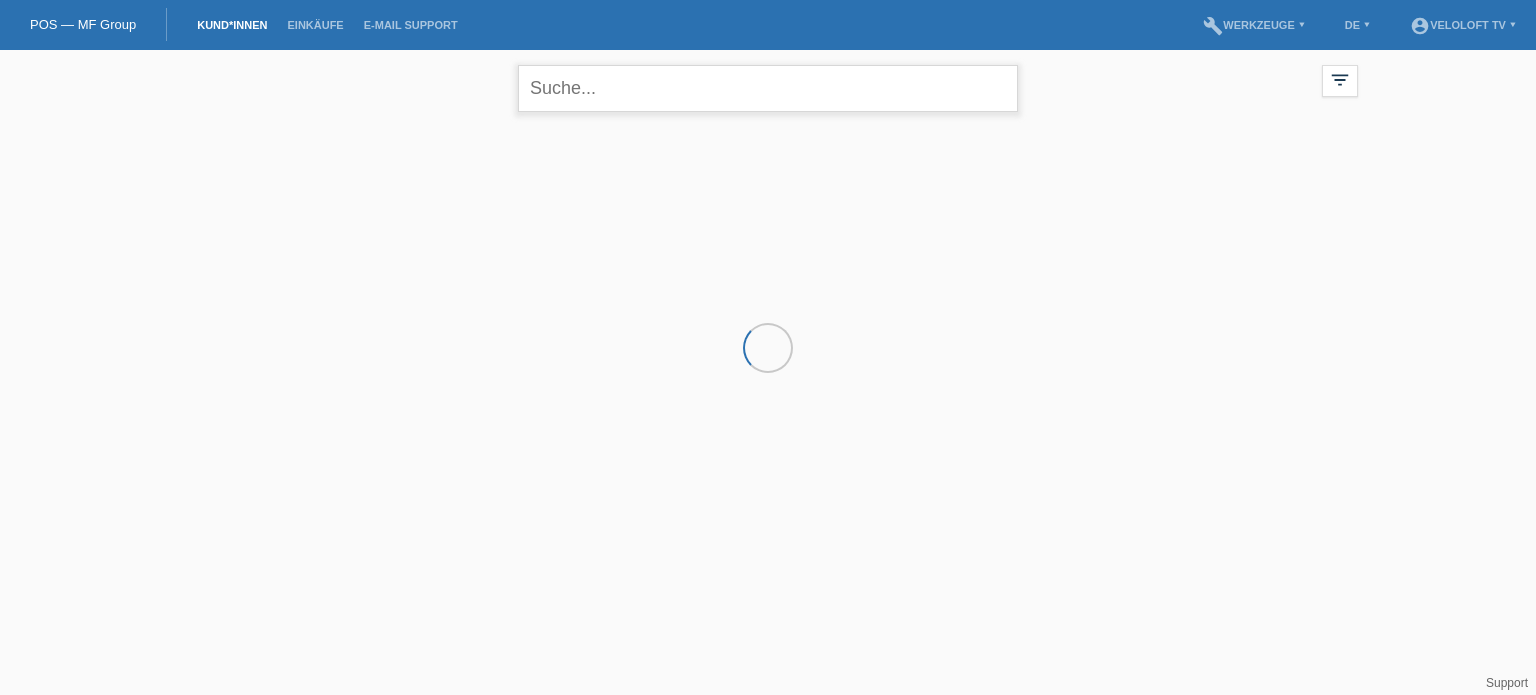 click at bounding box center [768, 88] 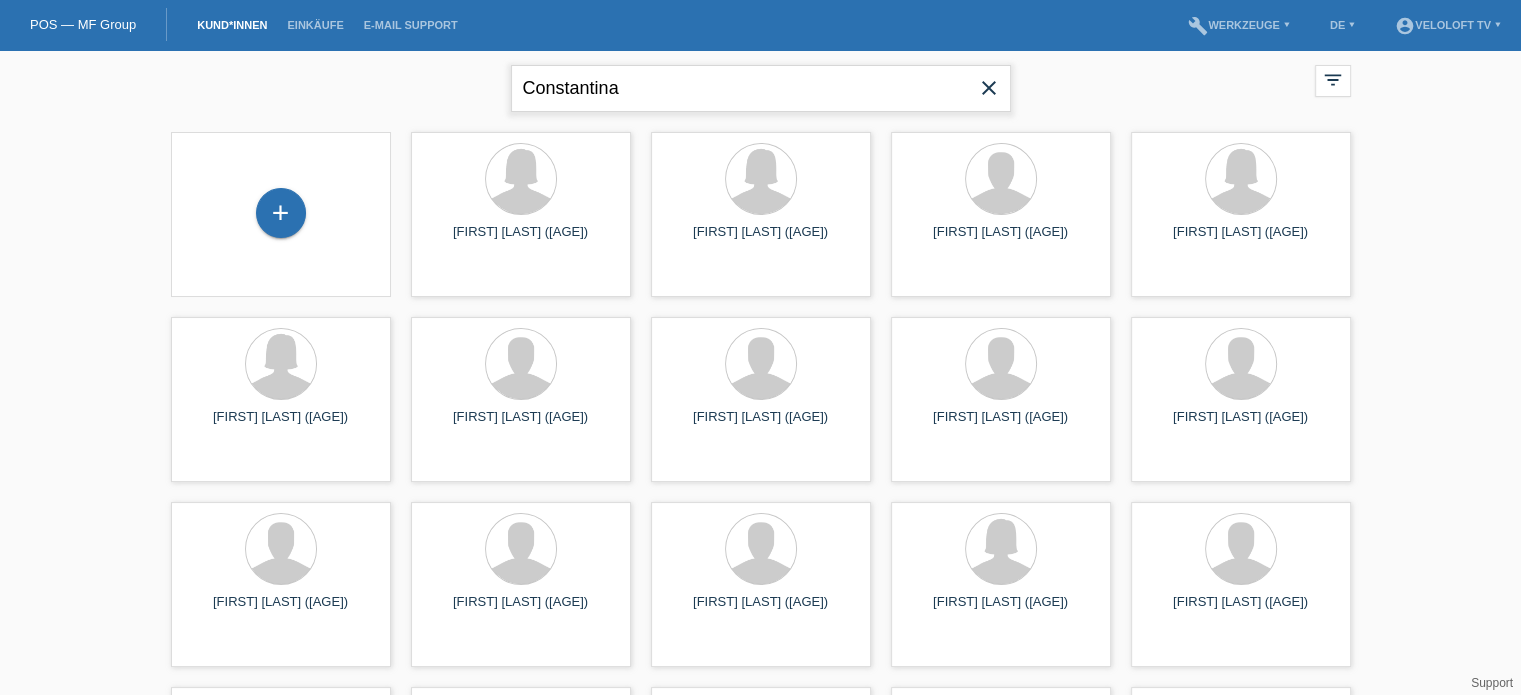 paste on "Efstathiou" 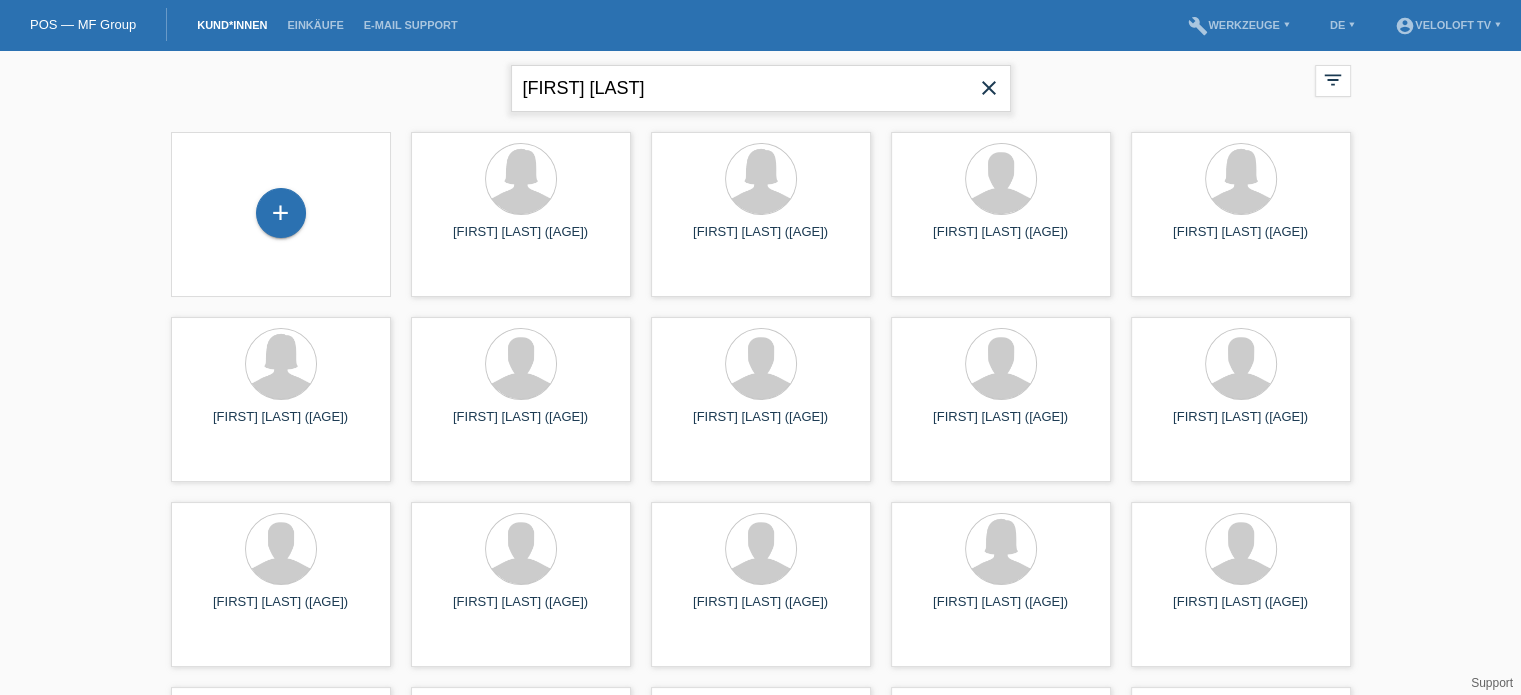 drag, startPoint x: 733, startPoint y: 87, endPoint x: 527, endPoint y: 87, distance: 206 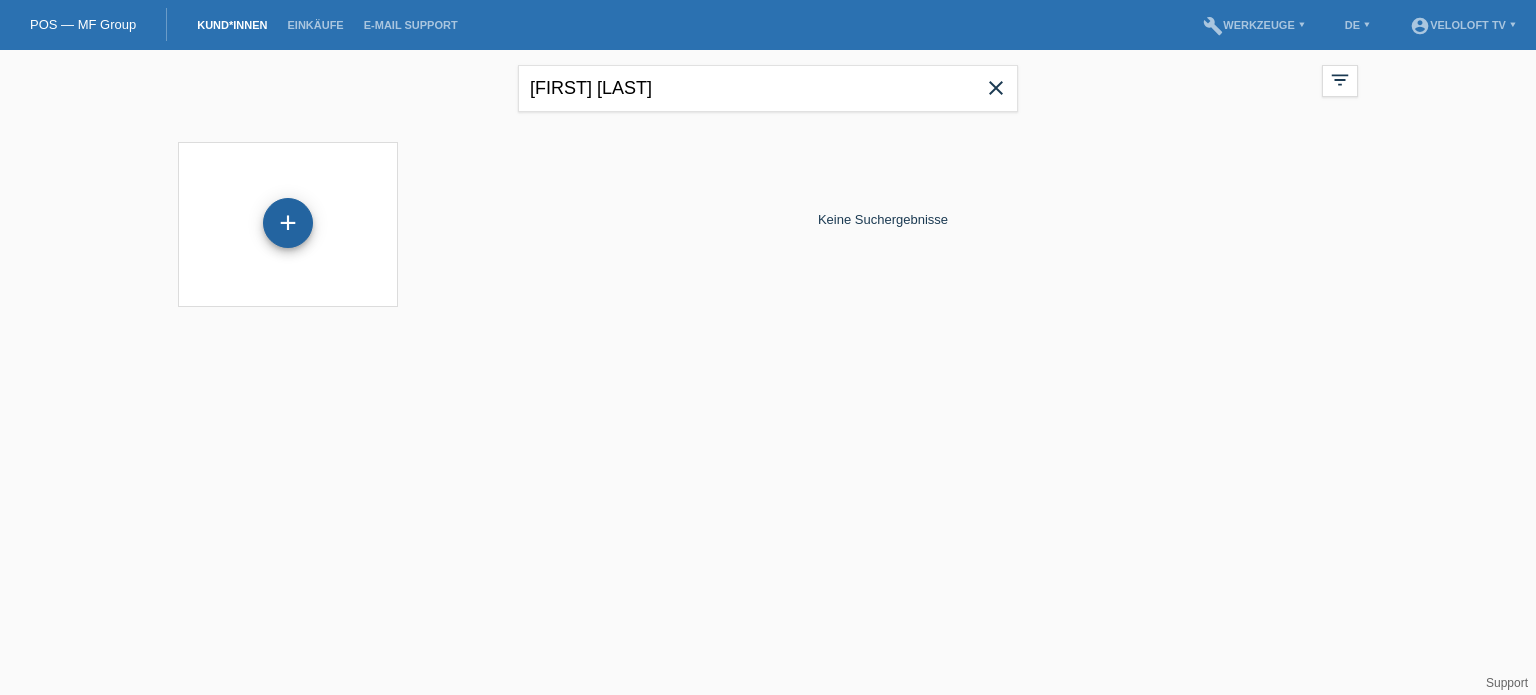 click on "+" at bounding box center [288, 223] 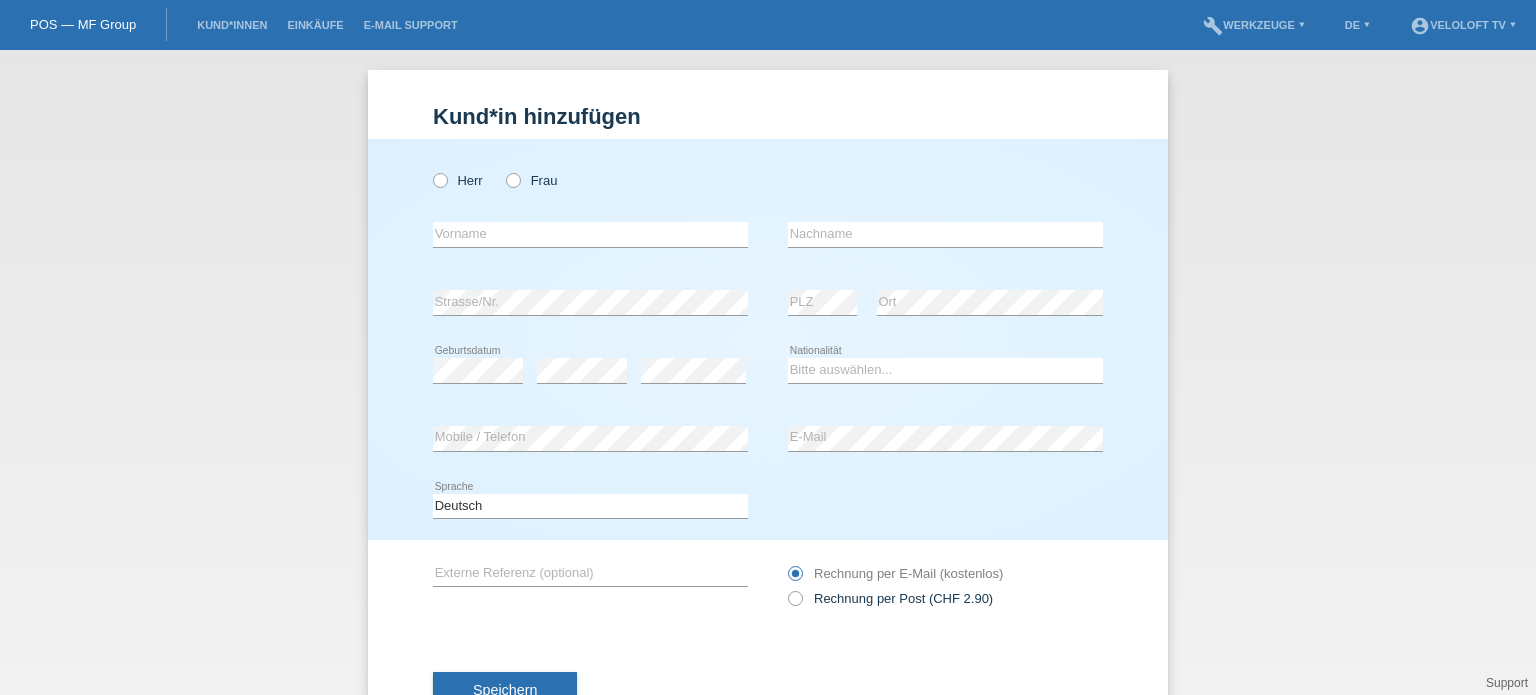 scroll, scrollTop: 0, scrollLeft: 0, axis: both 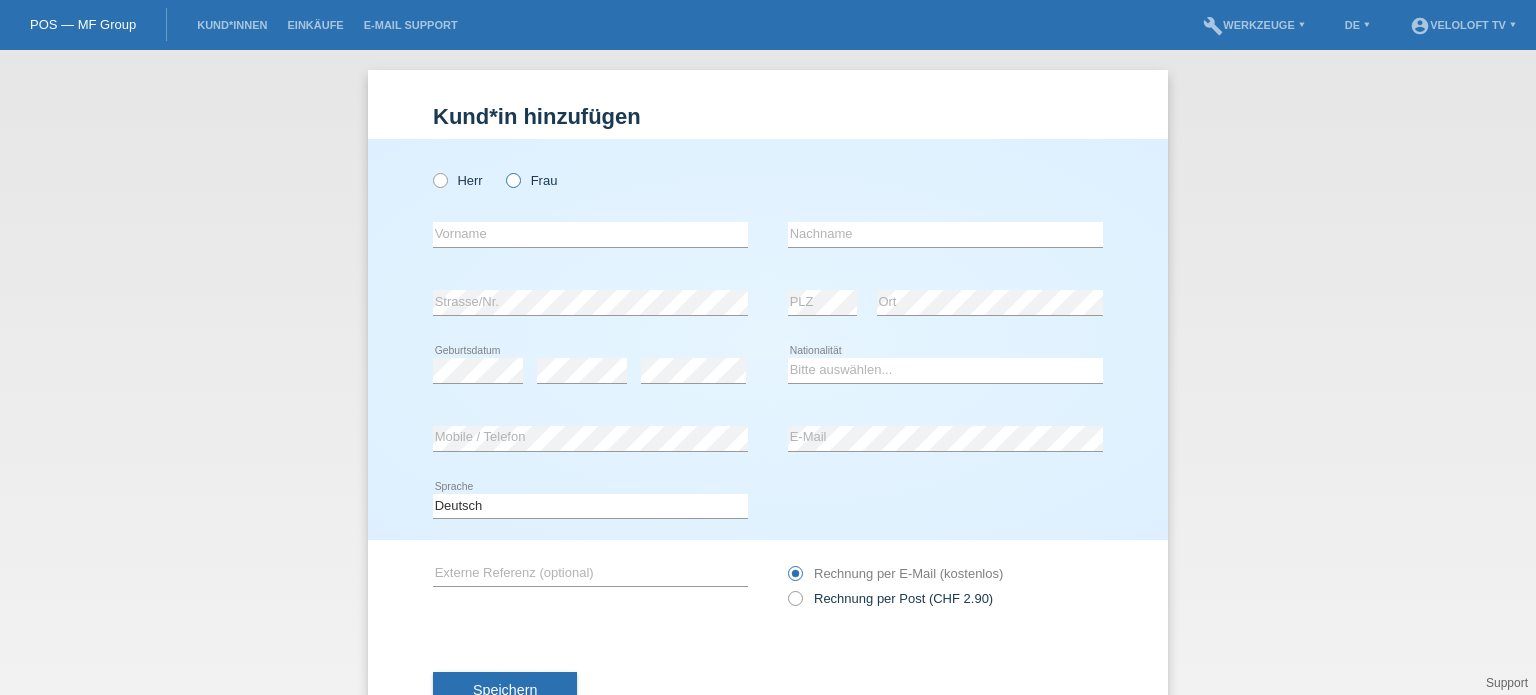 click at bounding box center [430, 170] 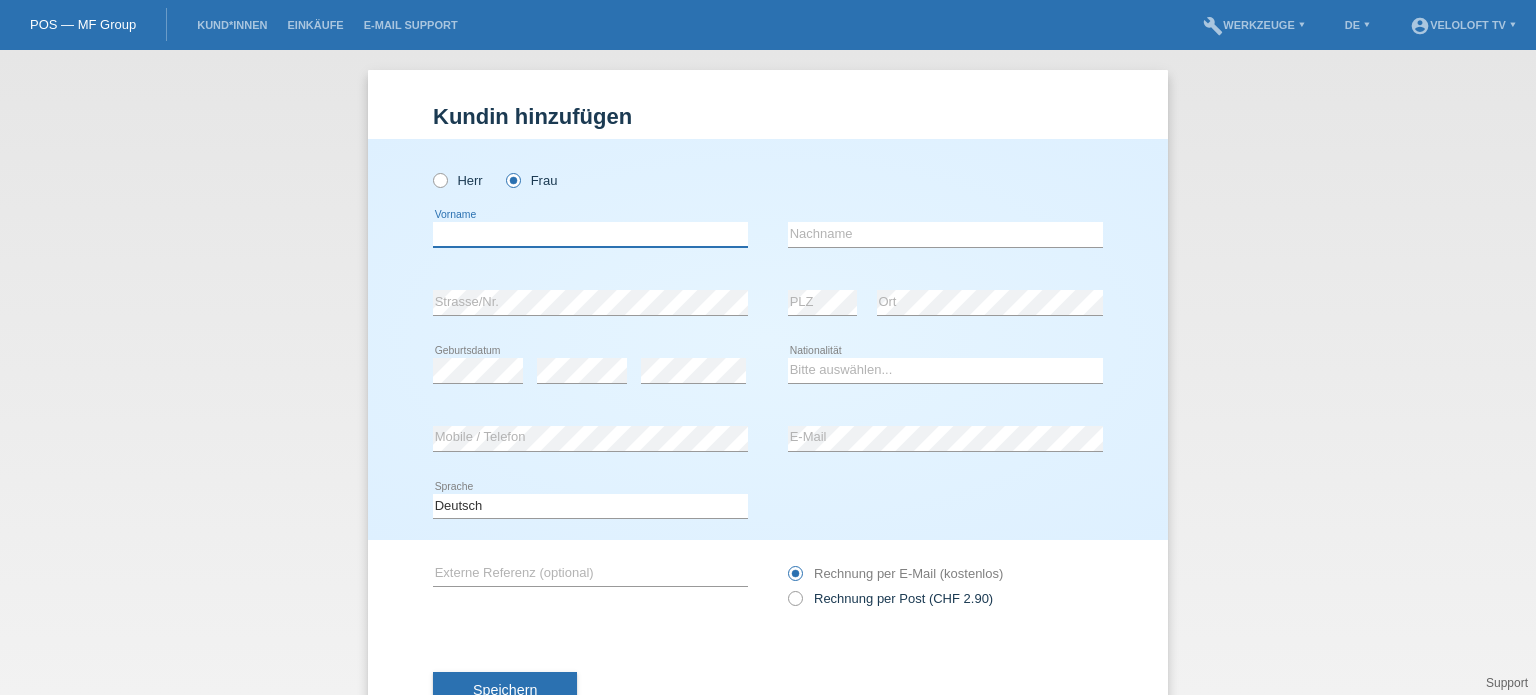click at bounding box center [590, 234] 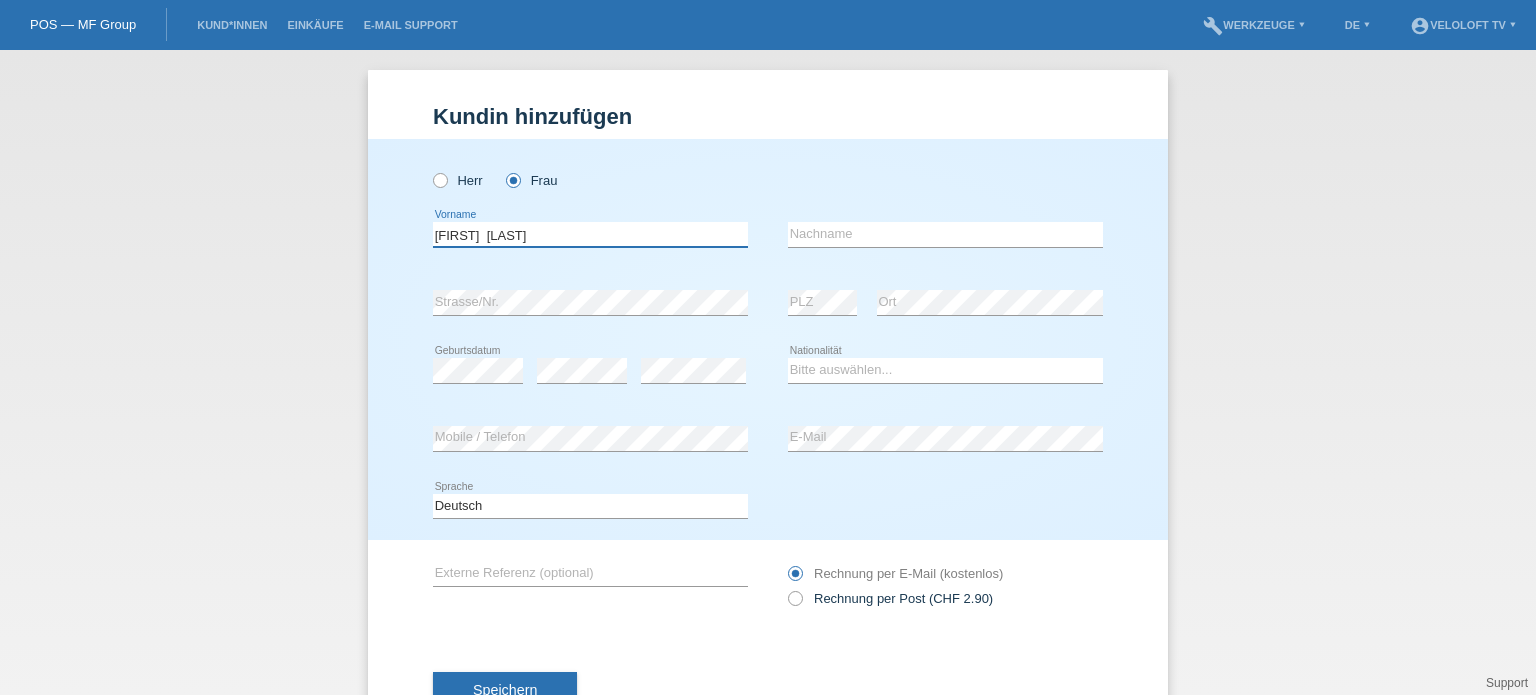 click on "Constantina  Efstathiou" at bounding box center [590, 234] 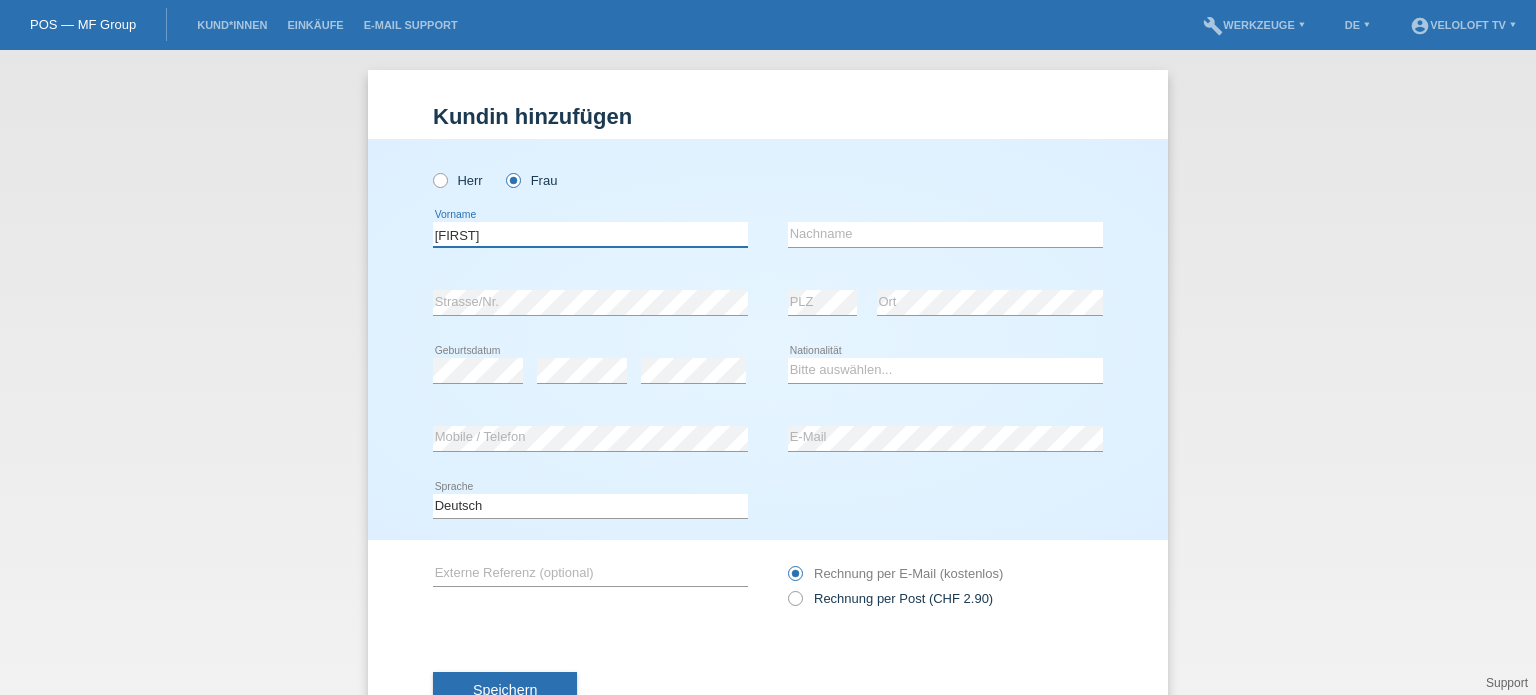 type on "[FIRST]" 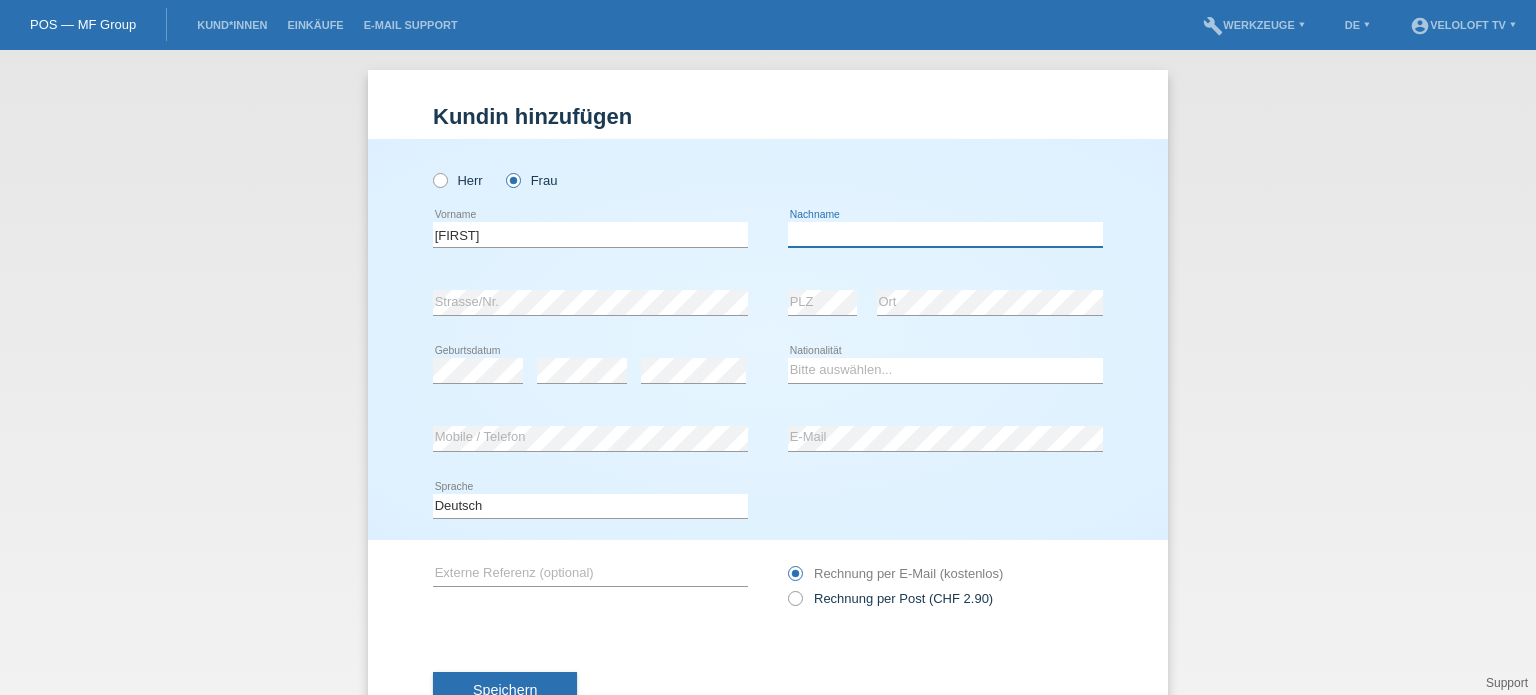 click at bounding box center [945, 234] 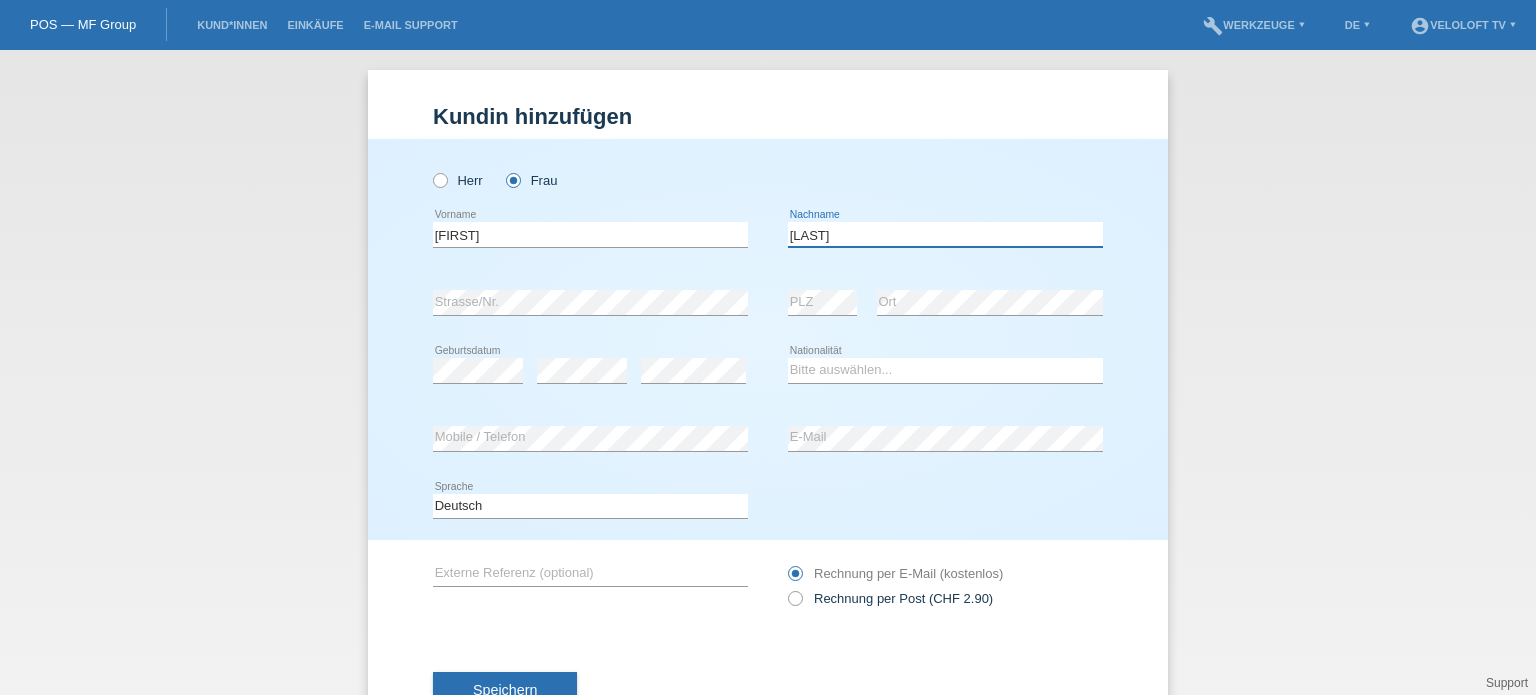 type on "[LAST]" 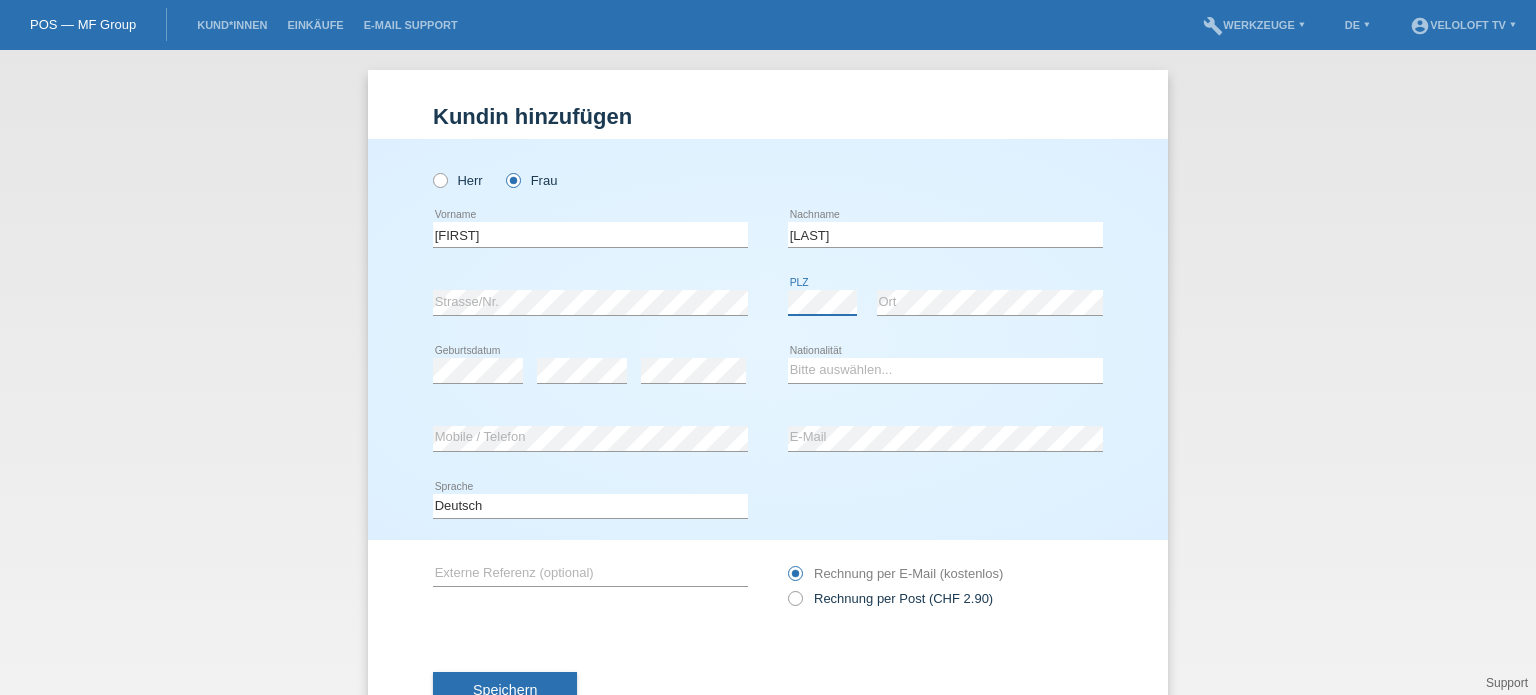 click on "error
PLZ" at bounding box center (822, 303) 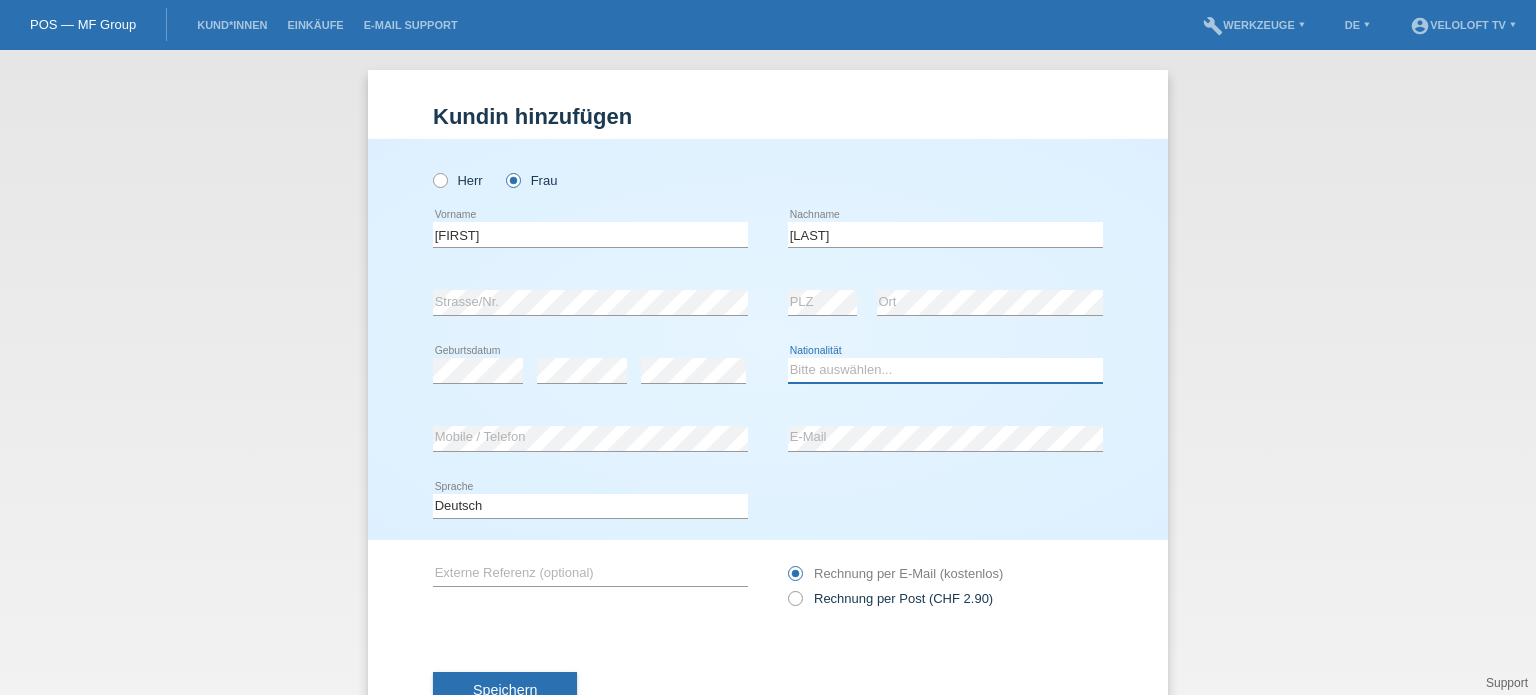 click on "Bitte auswählen...
Schweiz
Deutschland
Liechtenstein
Österreich
------------
Afghanistan
Ägypten
Åland
Albanien
Algerien" at bounding box center [945, 370] 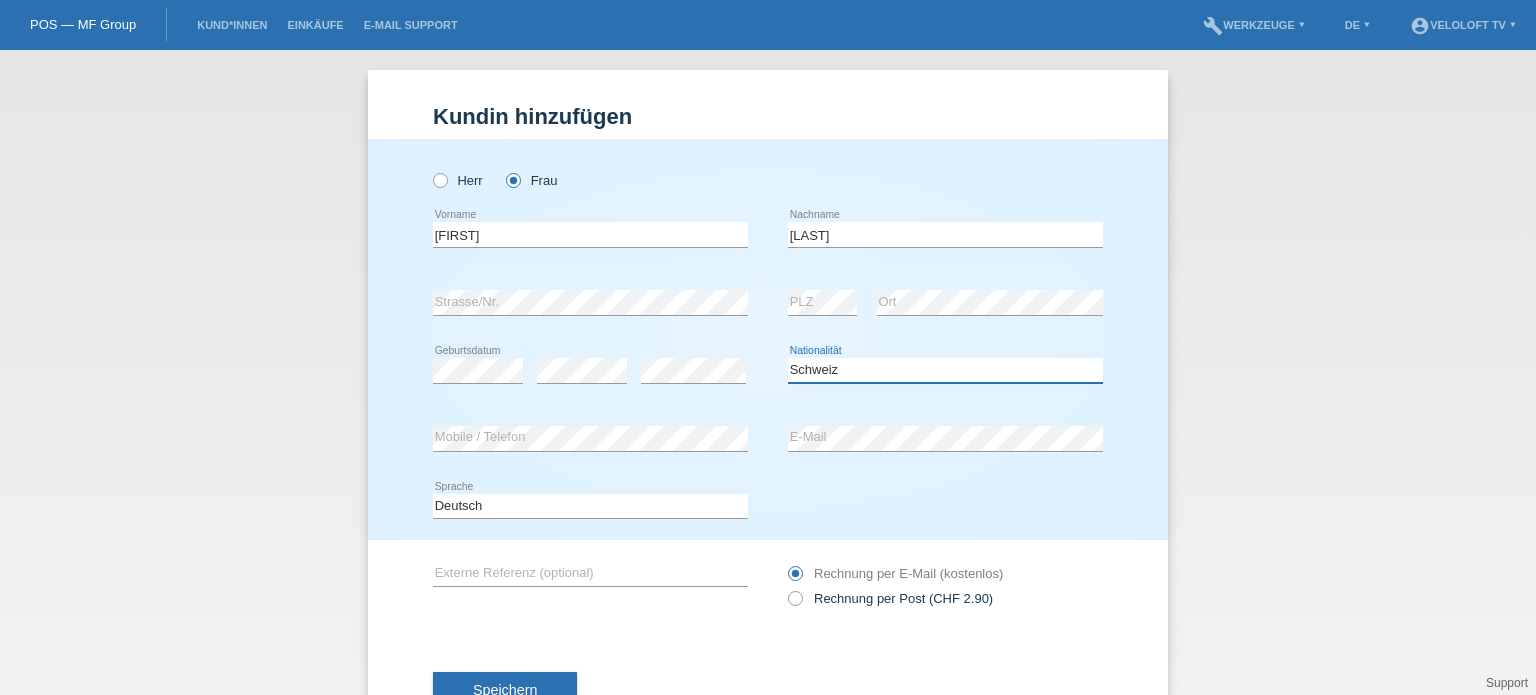 click on "Bitte auswählen...
Schweiz
Deutschland
Liechtenstein
Österreich
------------
Afghanistan
Ägypten
Åland
Albanien
Algerien" at bounding box center [945, 370] 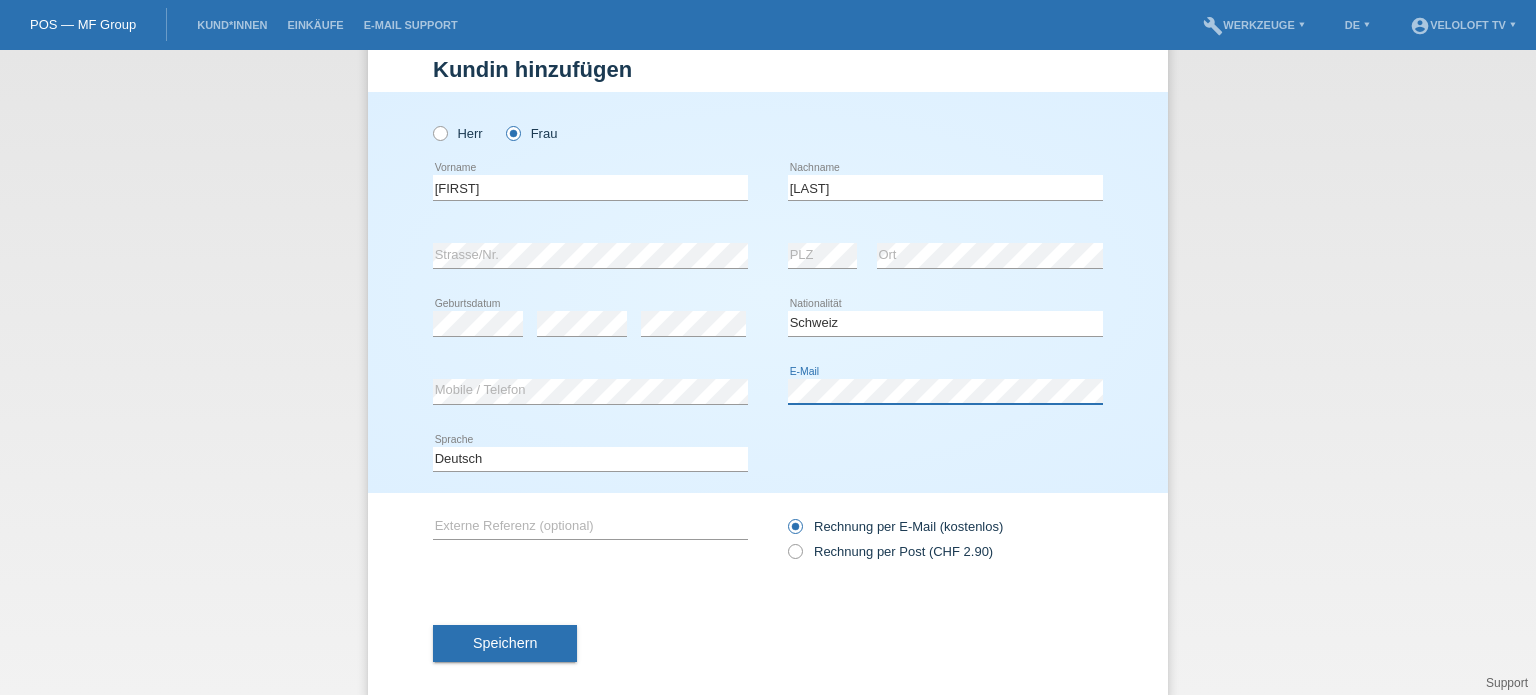 scroll, scrollTop: 72, scrollLeft: 0, axis: vertical 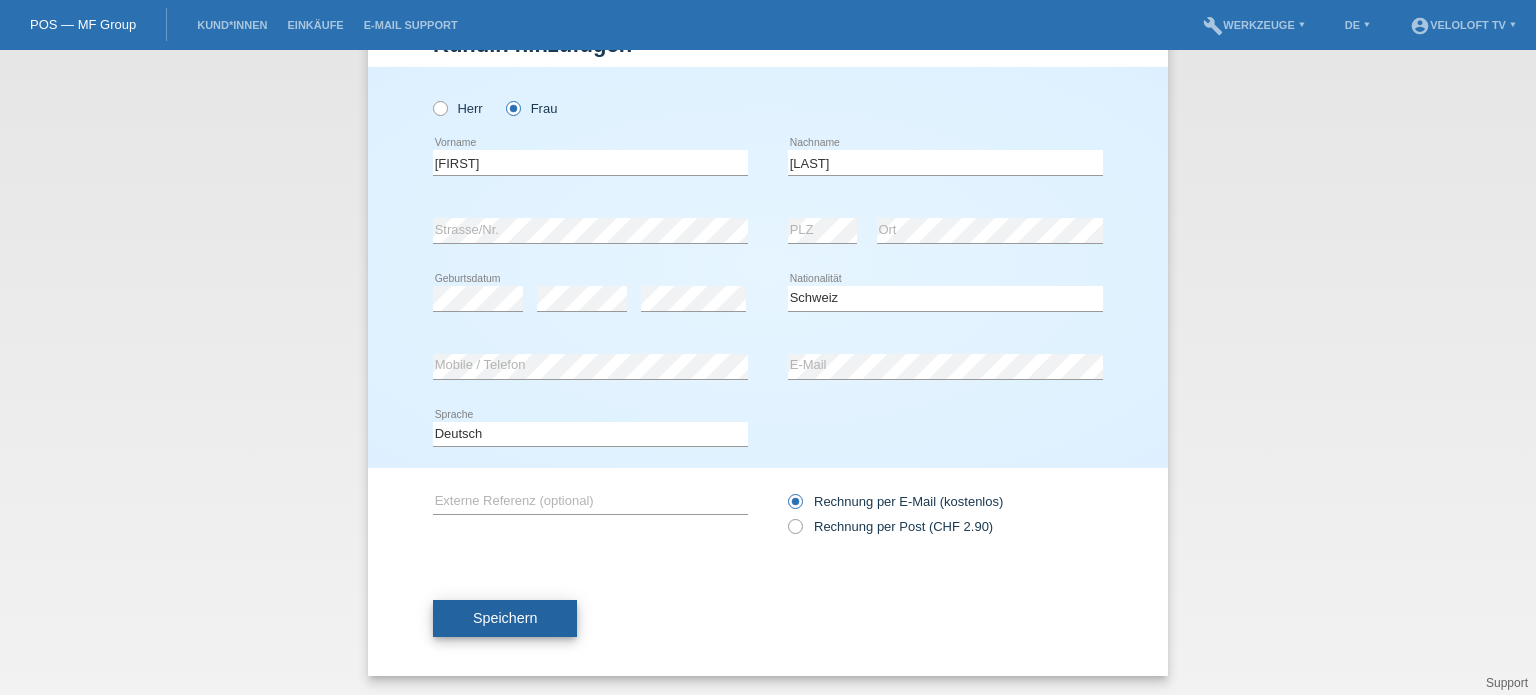 click on "Speichern" at bounding box center [505, 618] 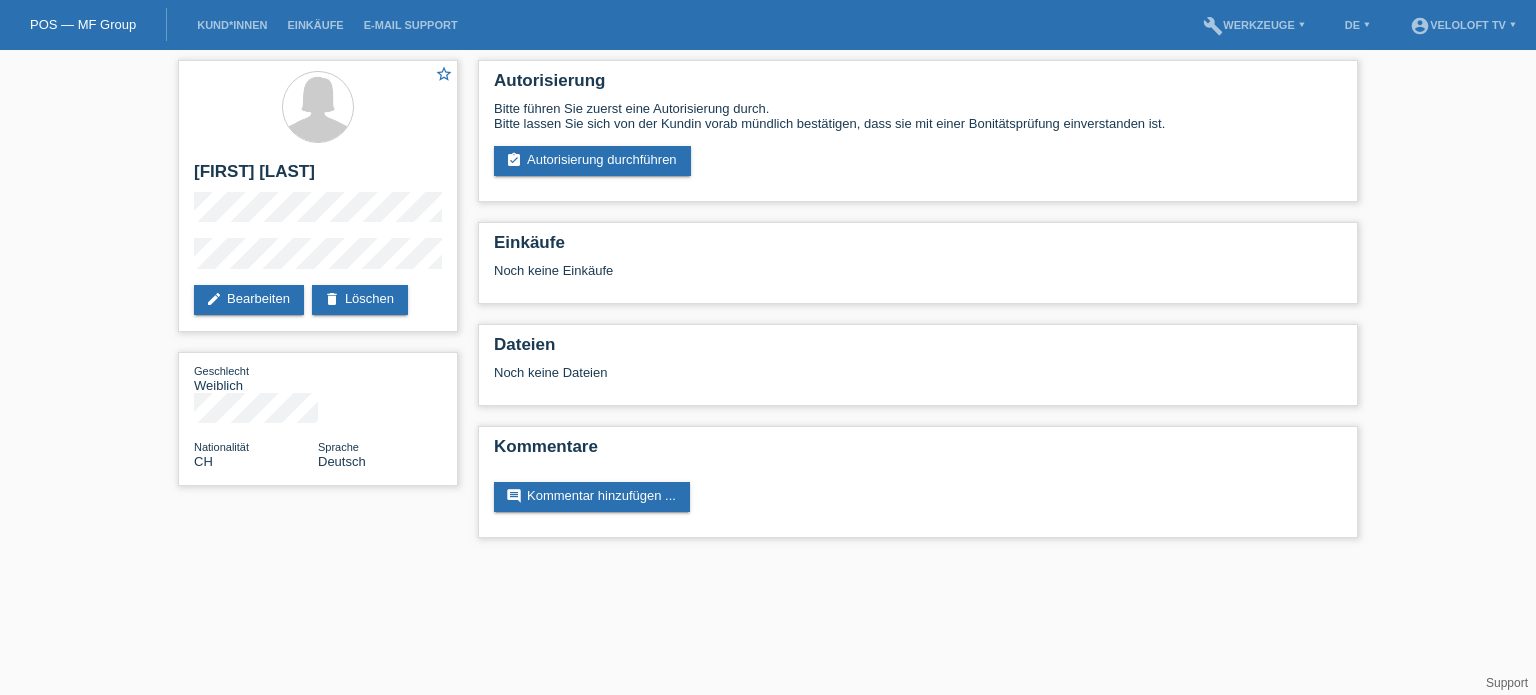 scroll, scrollTop: 0, scrollLeft: 0, axis: both 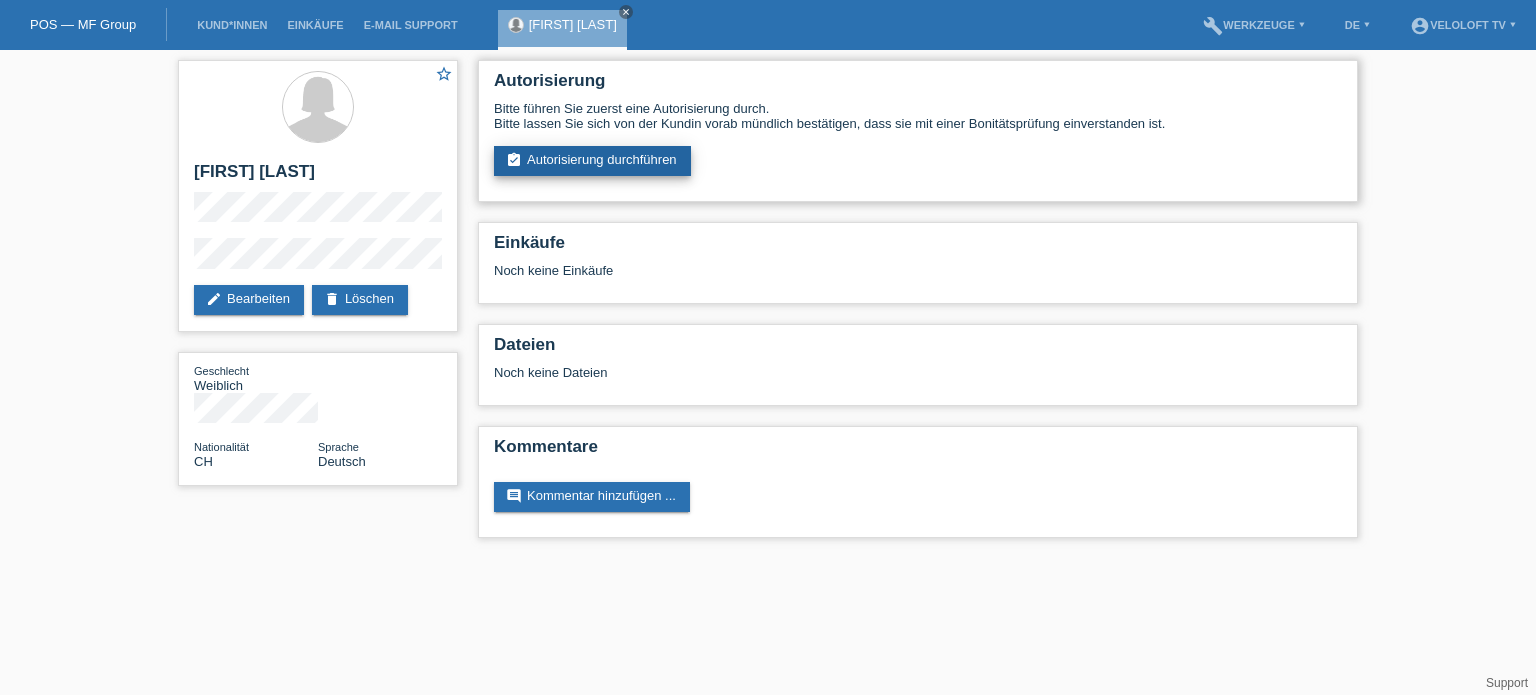 click on "assignment_turned_in  Autorisierung durchführen" at bounding box center [592, 161] 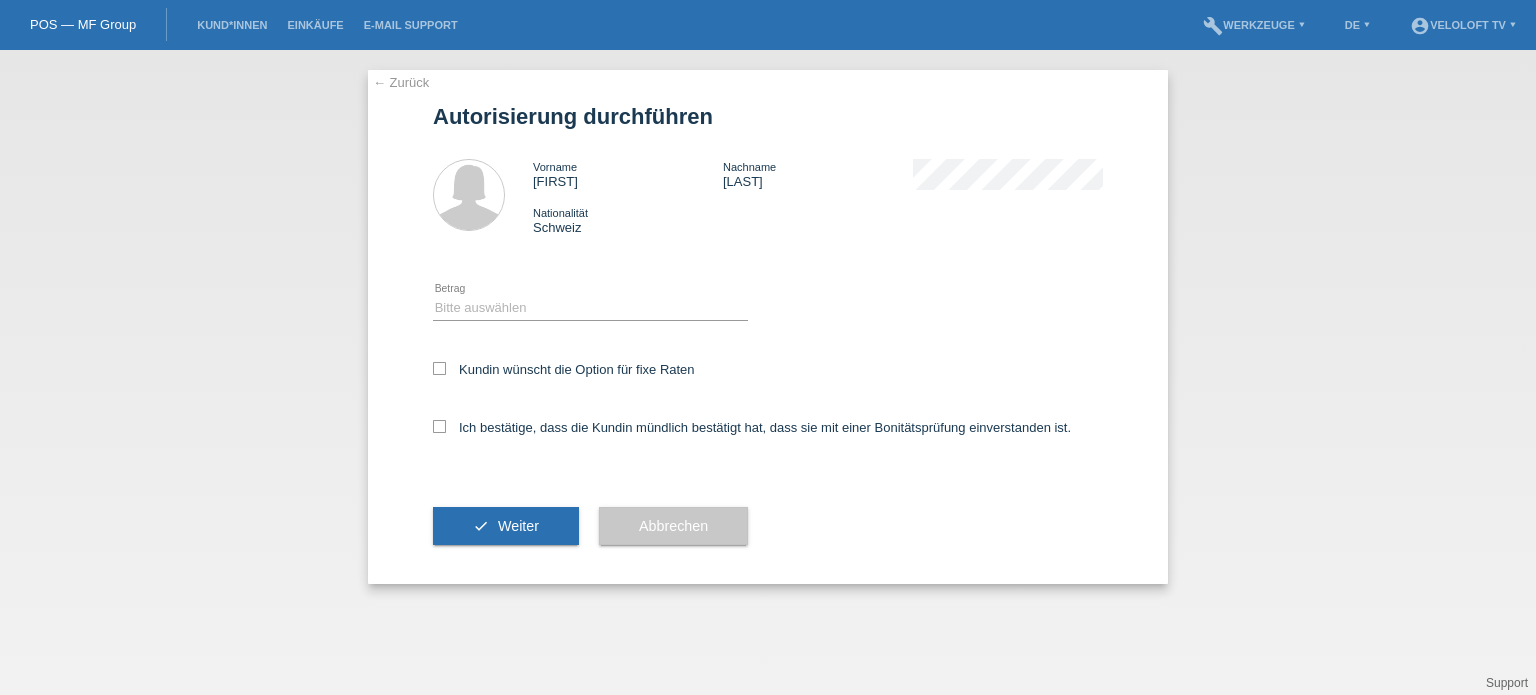 scroll, scrollTop: 0, scrollLeft: 0, axis: both 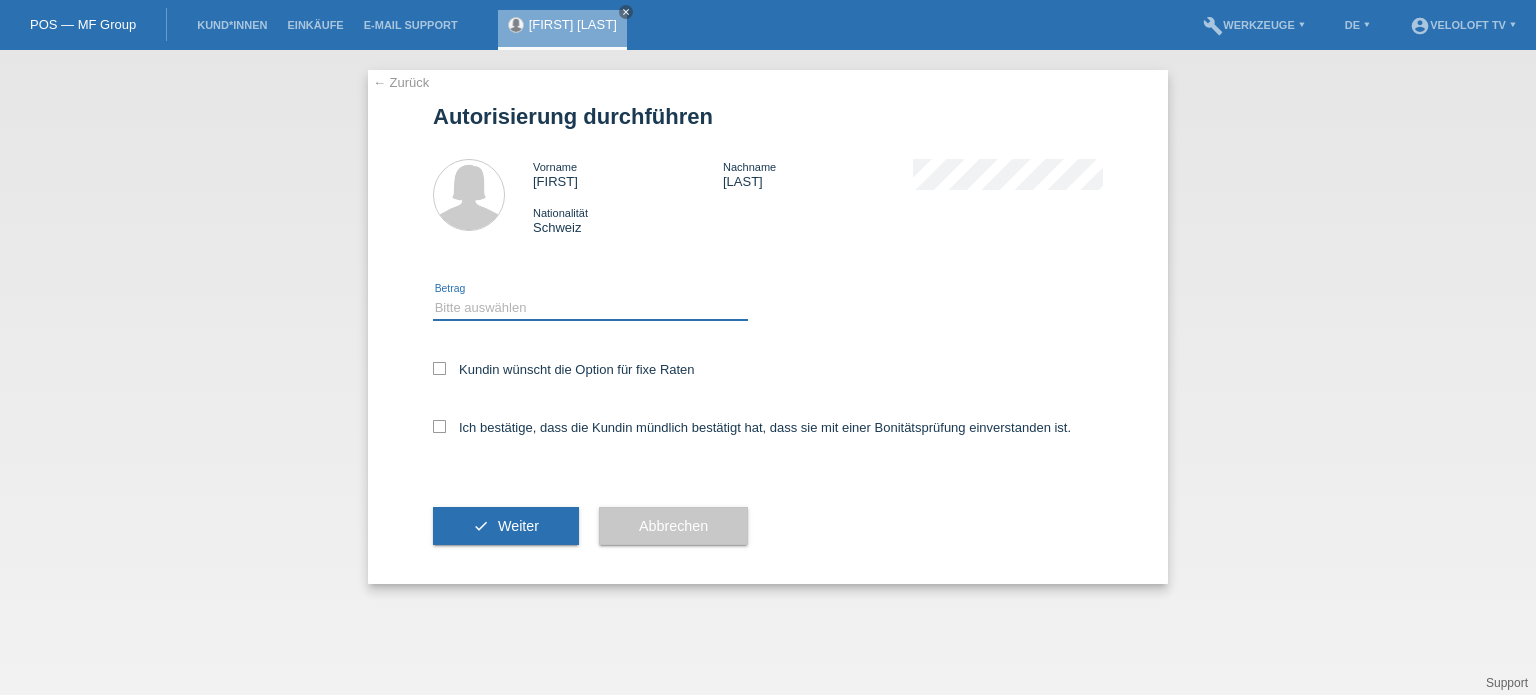 click on "Bitte auswählen
CHF 1.00 - CHF 499.00
CHF 500.00 - CHF 1'999.00
CHF 2'000.00 - CHF 15'000.00" at bounding box center [590, 308] 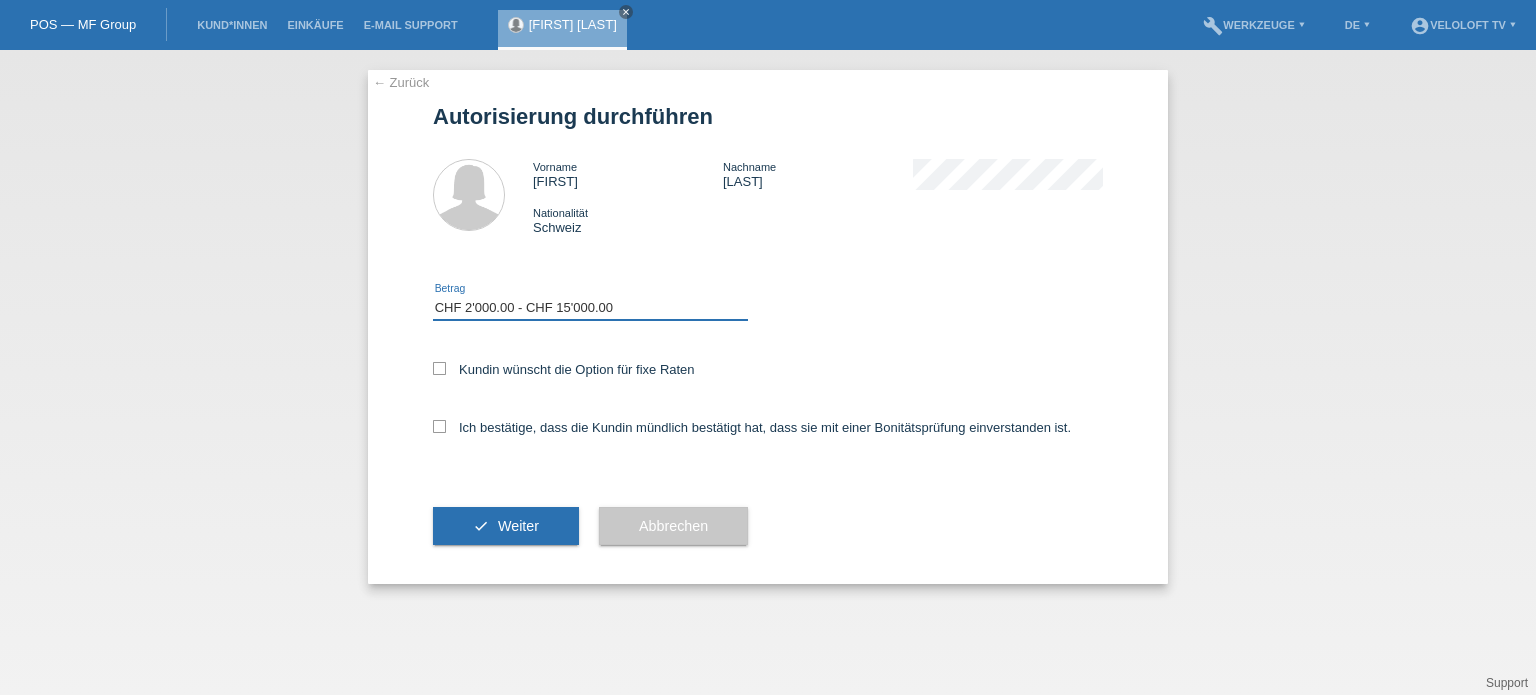 click on "Bitte auswählen
CHF 1.00 - CHF 499.00
CHF 500.00 - CHF 1'999.00
CHF 2'000.00 - CHF 15'000.00" at bounding box center [590, 308] 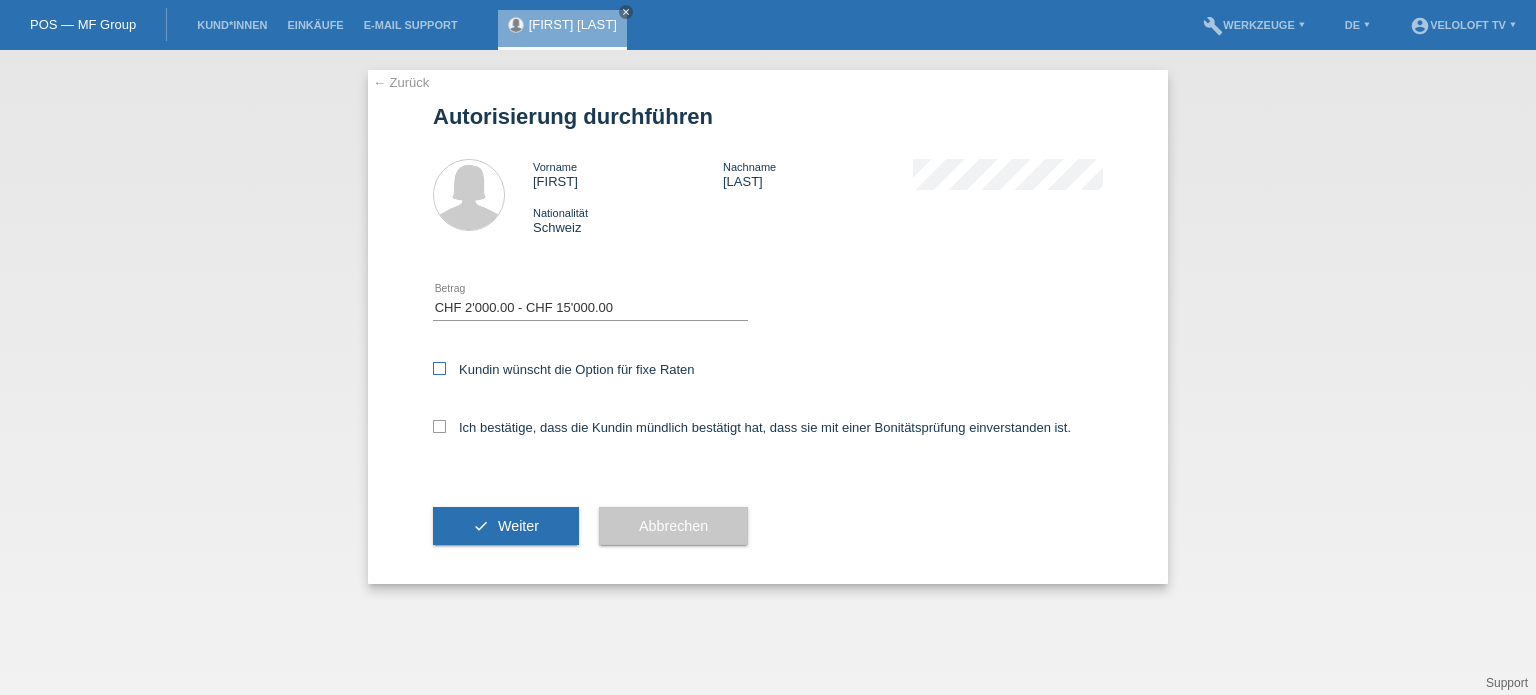 click at bounding box center [439, 368] 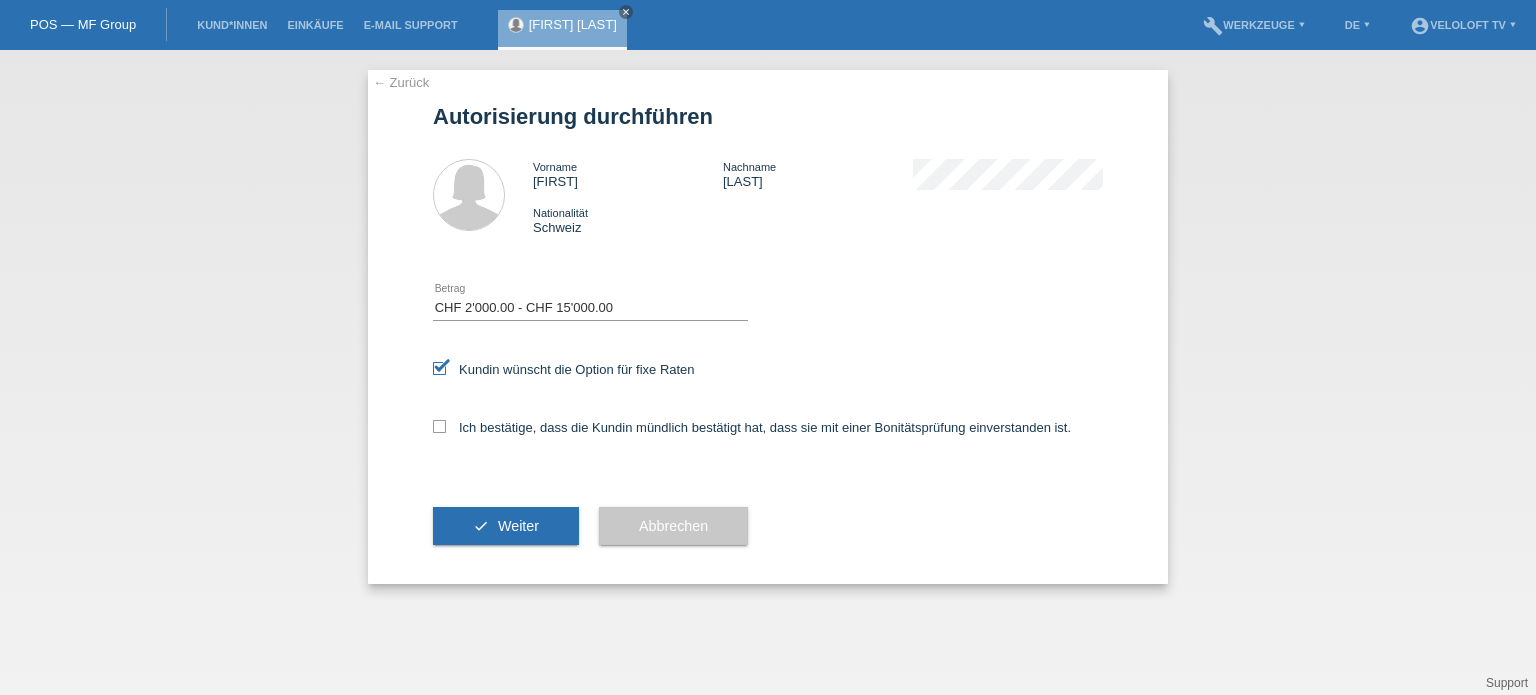 drag, startPoint x: 444, startPoint y: 431, endPoint x: 457, endPoint y: 489, distance: 59.439045 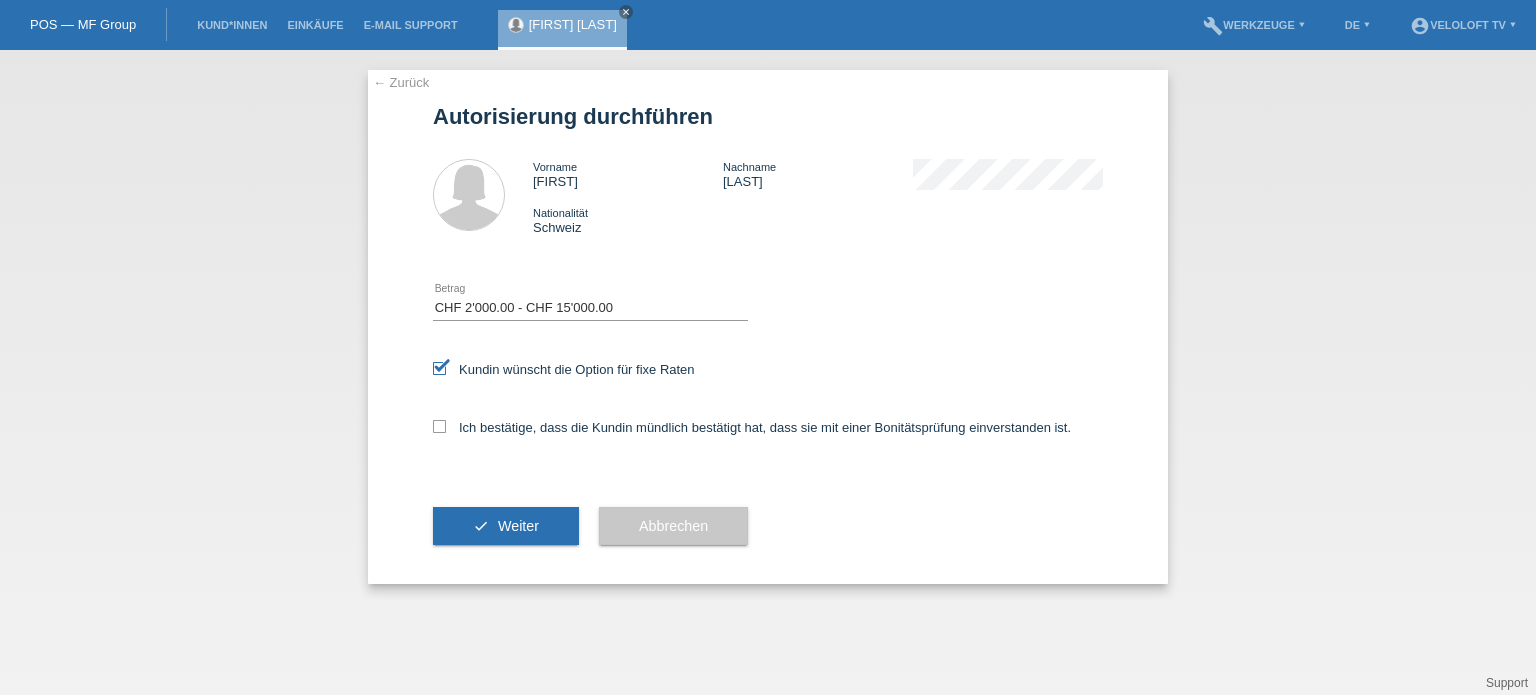 click on "Ich bestätige, dass die Kundin mündlich bestätigt hat, dass sie mit einer Bonitätsprüfung einverstanden ist." at bounding box center [439, 426] 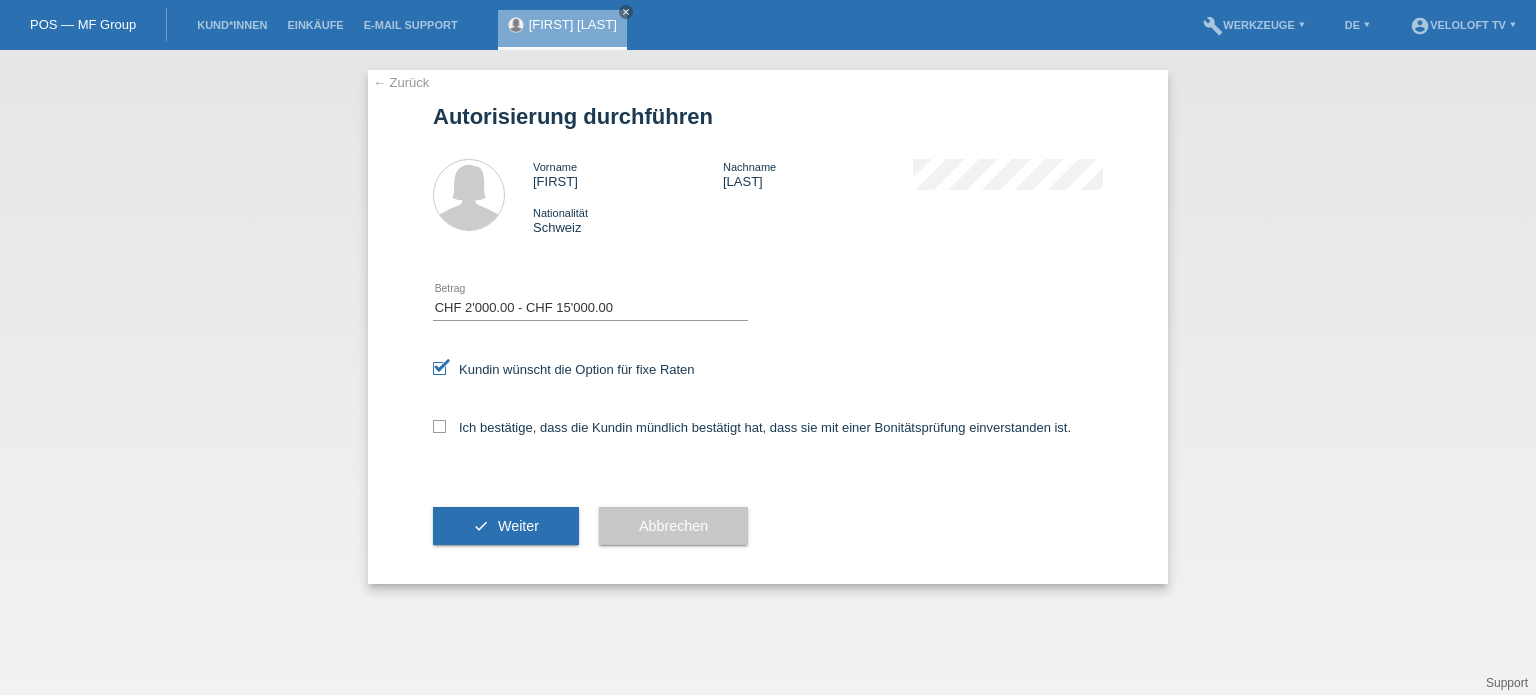 checkbox on "true" 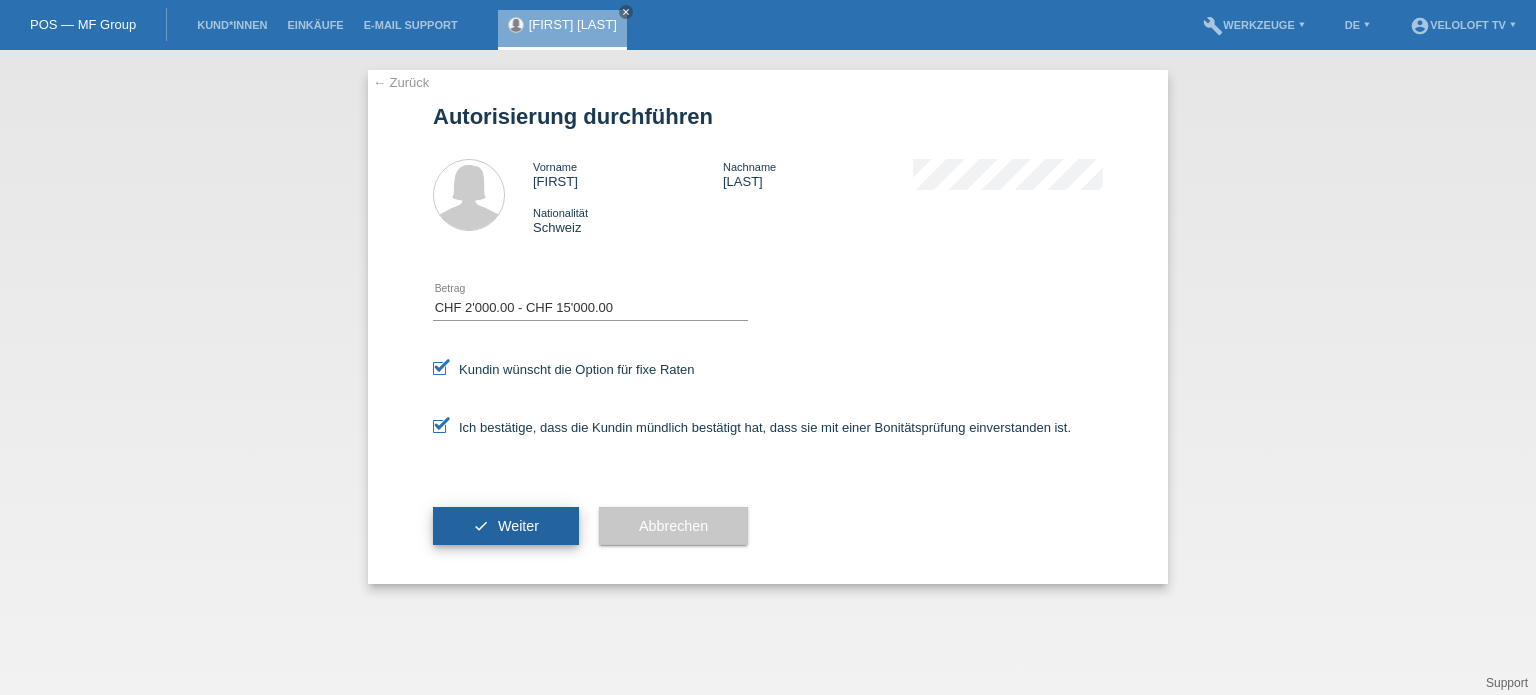click on "check   Weiter" at bounding box center [506, 526] 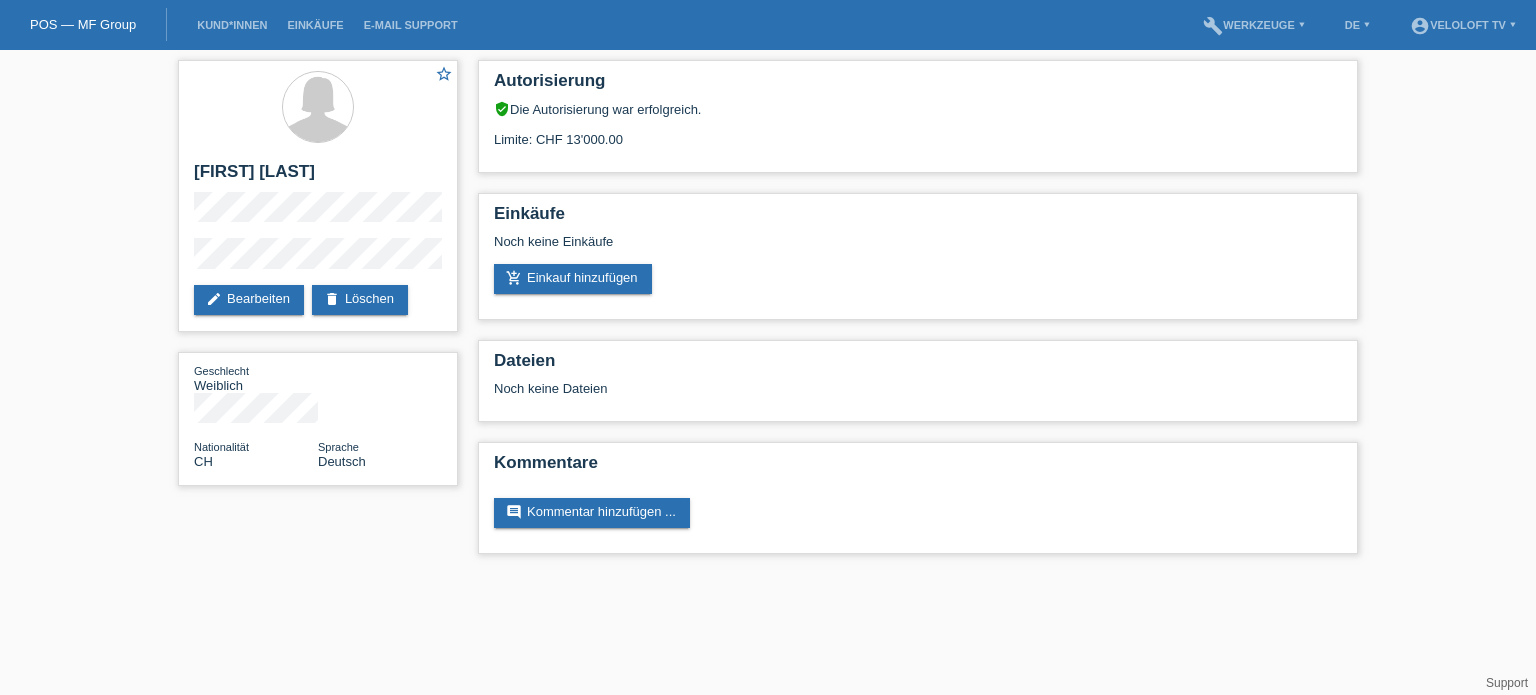 scroll, scrollTop: 0, scrollLeft: 0, axis: both 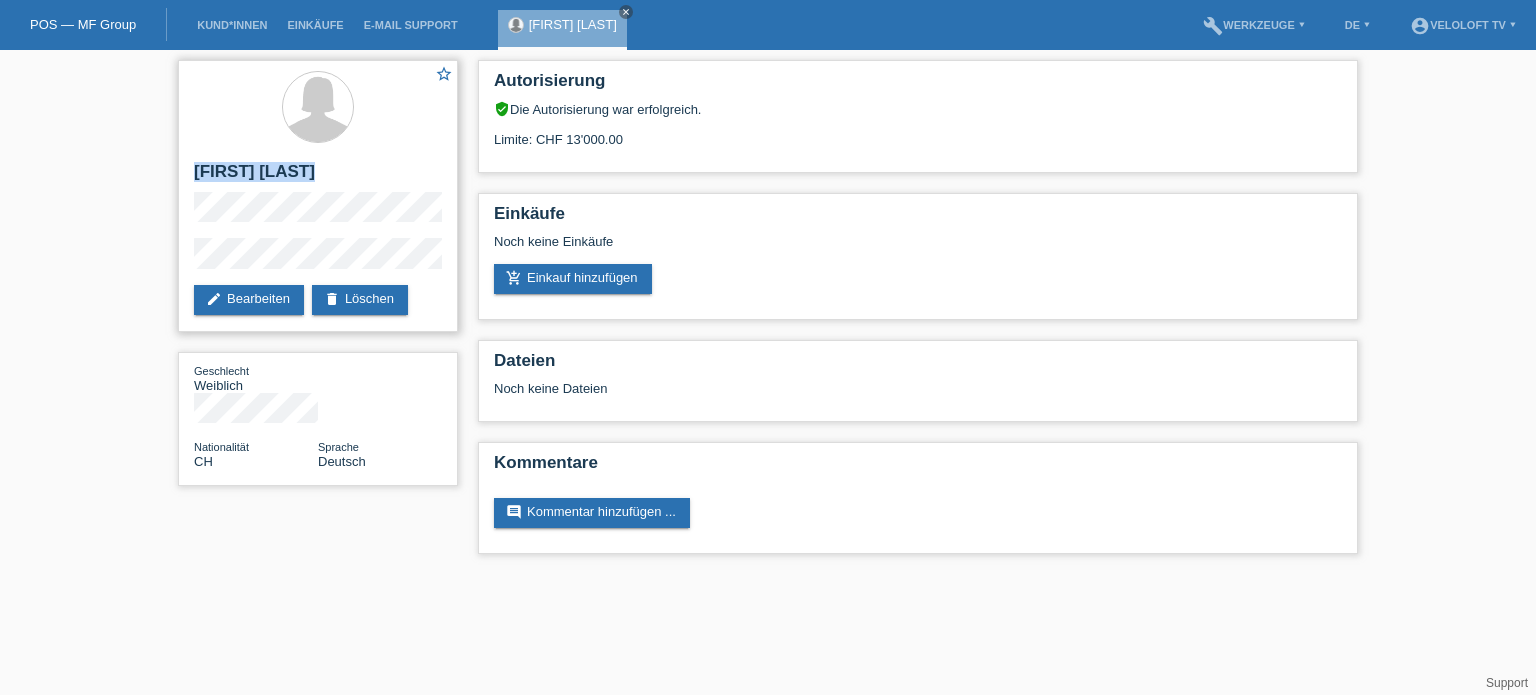 click on "star_border
[FIRST] [LAST]
edit  Bearbeiten
delete  Löschen" at bounding box center [318, 196] 